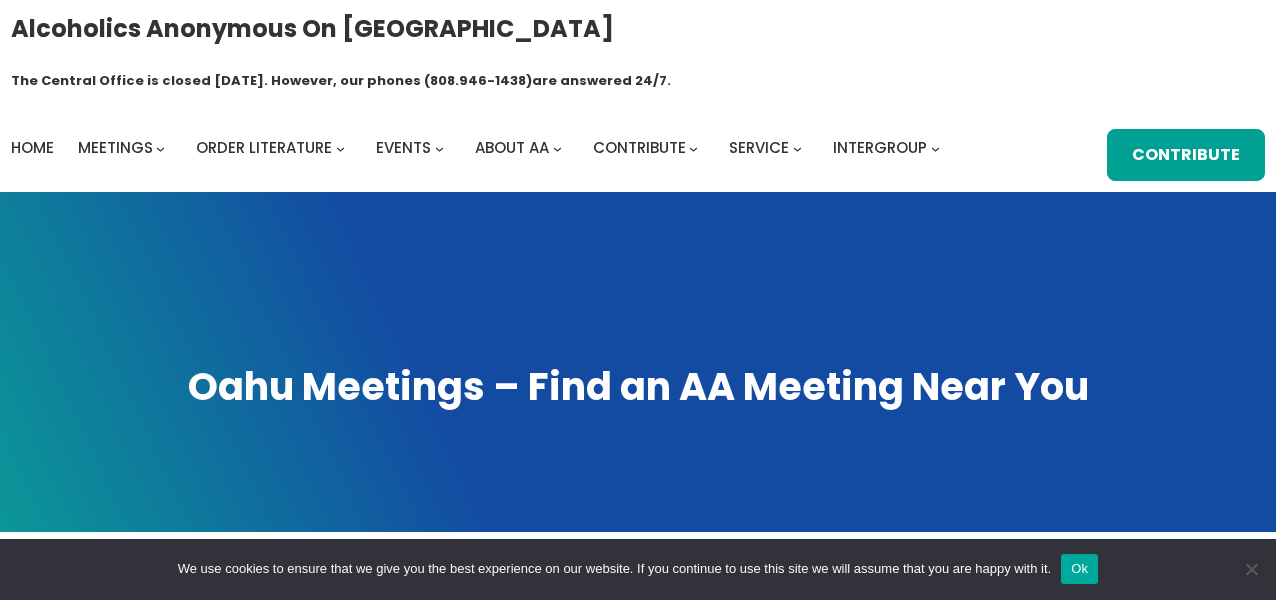 scroll, scrollTop: 0, scrollLeft: 0, axis: both 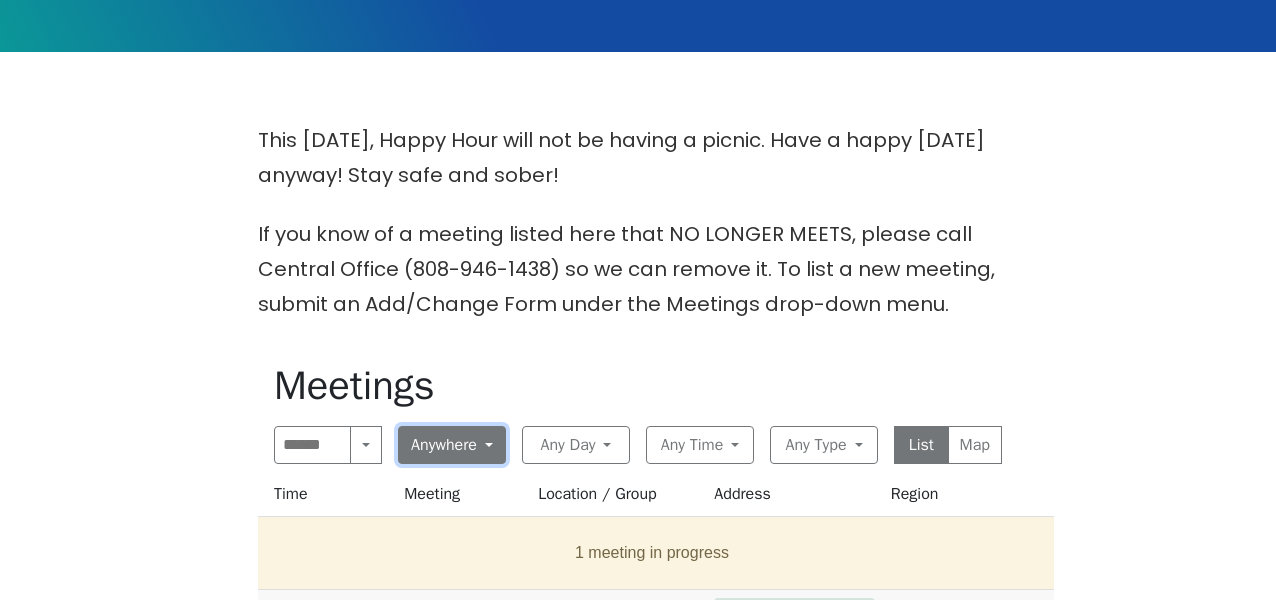 click on "Anywhere" at bounding box center [452, 445] 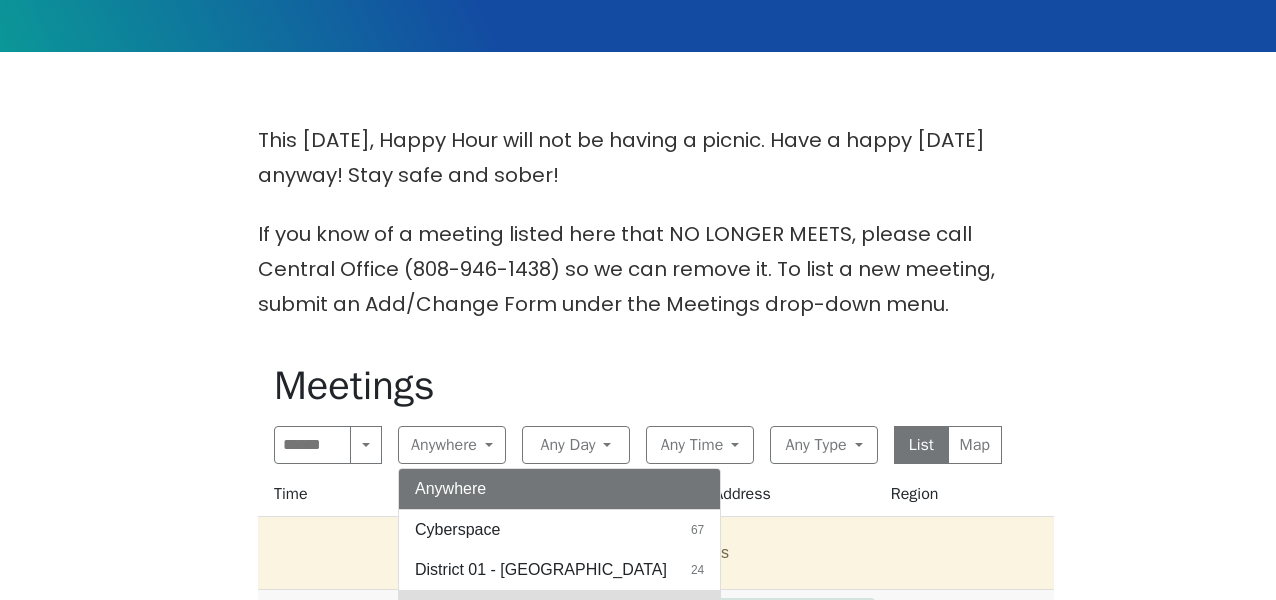 click on "District 02 - [GEOGRAPHIC_DATA]" at bounding box center (541, 610) 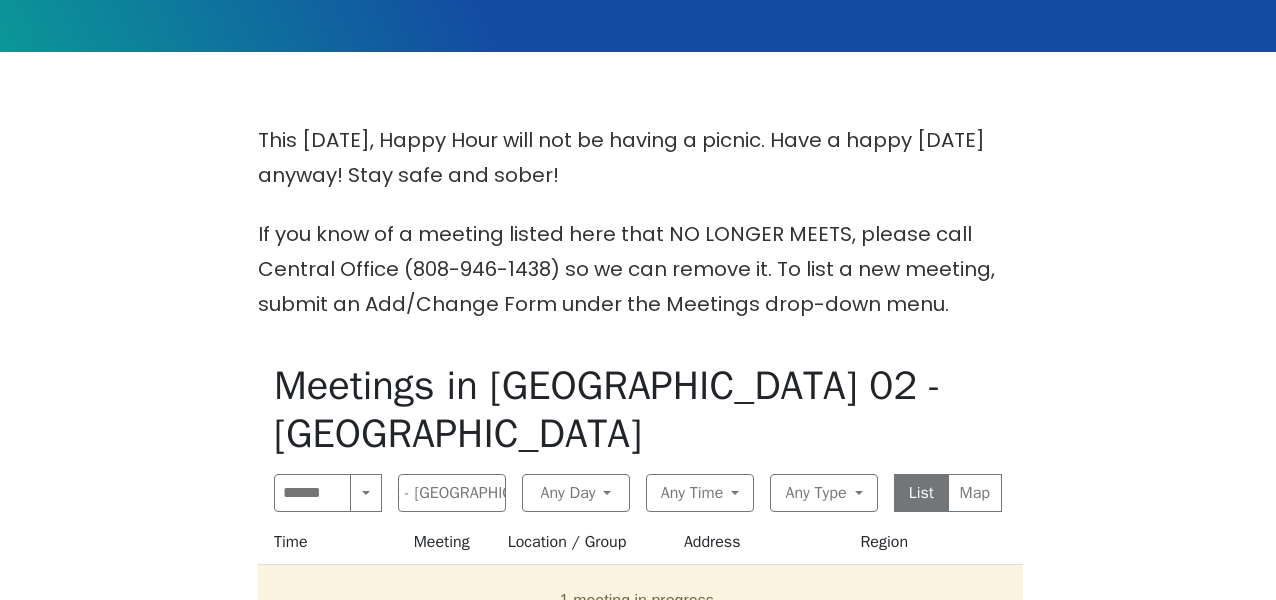 click on "This [DATE], Happy Hour will not be having a picnic. Have a happy [DATE] anyway! Stay safe and sober!
If you know of a meeting listed here that NO LONGER MEETS, please call Central Office (808-946-1438) so we can remove it. To list a new meeting, submit an Add/Change Form under the Meetings drop-down menu.
Meetings in [GEOGRAPHIC_DATA] 02 - [GEOGRAPHIC_DATA] Search Near Location Near [GEOGRAPHIC_DATA] 02 - [GEOGRAPHIC_DATA] Anywhere Cyberspace 67 District 01 - [GEOGRAPHIC_DATA] 24 District 02 - [GEOGRAPHIC_DATA] 41 District 03 - [GEOGRAPHIC_DATA] 15 District 04 - [GEOGRAPHIC_DATA] 33 District 09 - [GEOGRAPHIC_DATA] 10 - [GEOGRAPHIC_DATA] 17 - [GEOGRAPHIC_DATA] 30 [GEOGRAPHIC_DATA] 1 Any Day Any Day [DATE] 33 [DATE] 42 [DATE] 42 [DATE] 37 [DATE] 37 [DATE] 43 [DATE] 36 Any Time Any Time Morning 91 Midday 27 Evening 146 Night 23 Any Type Any Type In-person 203 Online 72 11th Step Meditation 7 12 Steps & 12 Traditions 16 As Bill Sees It 3 Big Book 35 Birthday 2 Child-Friendly 29 Closed 28 Daily Reflections 44 Discussion 69 English 116 Grapevine 9 [DEMOGRAPHIC_DATA] 6" at bounding box center (638, 995) 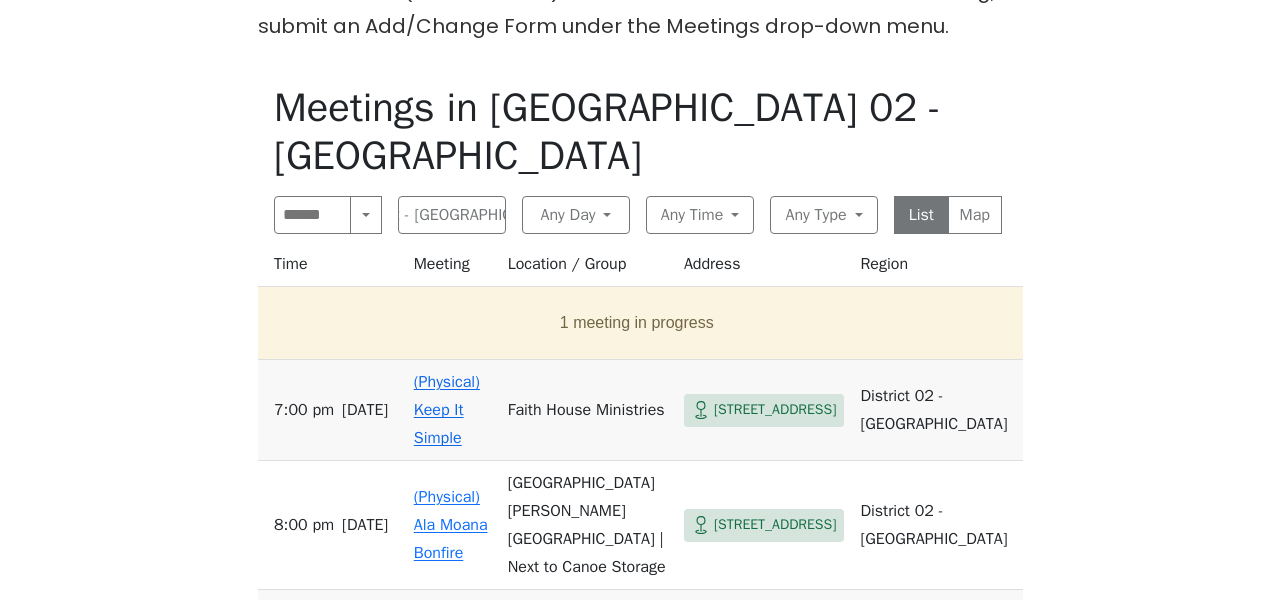 scroll, scrollTop: 760, scrollLeft: 0, axis: vertical 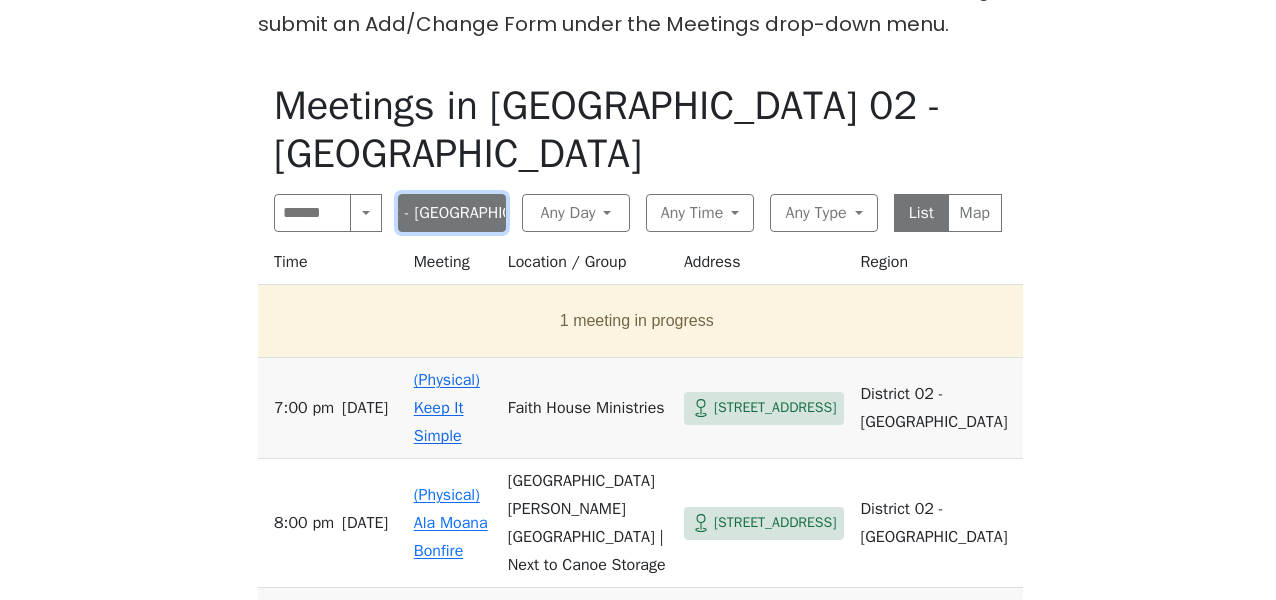 click on "District 02 - [GEOGRAPHIC_DATA]" at bounding box center [452, 213] 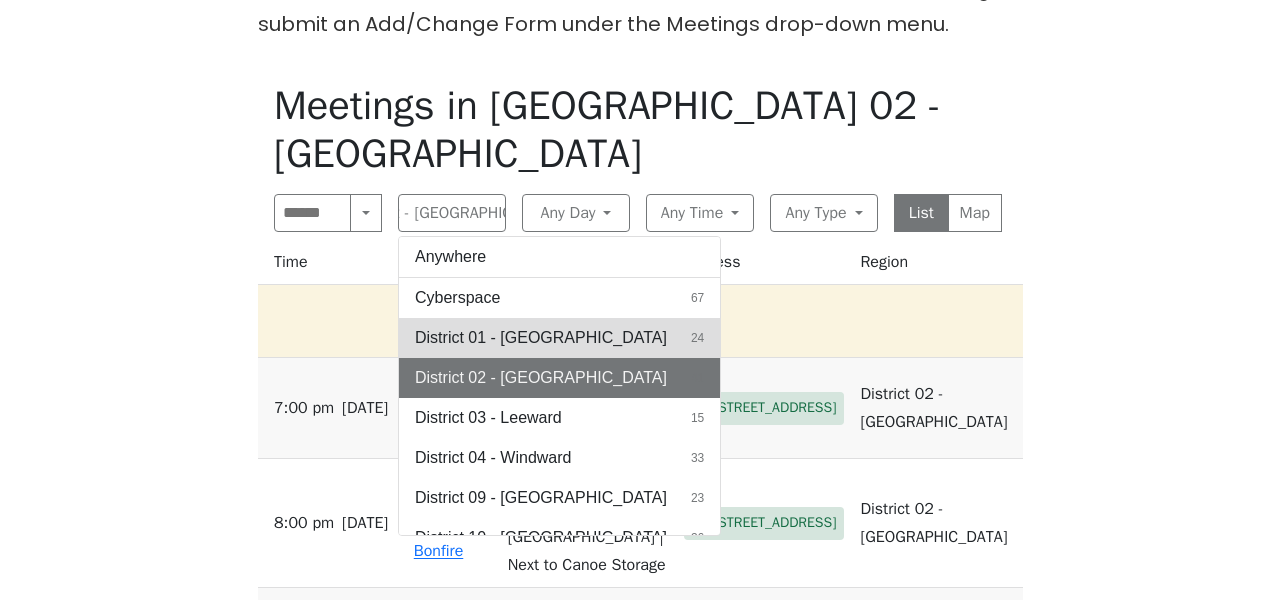 click on "District 01 - [GEOGRAPHIC_DATA]" at bounding box center [541, 338] 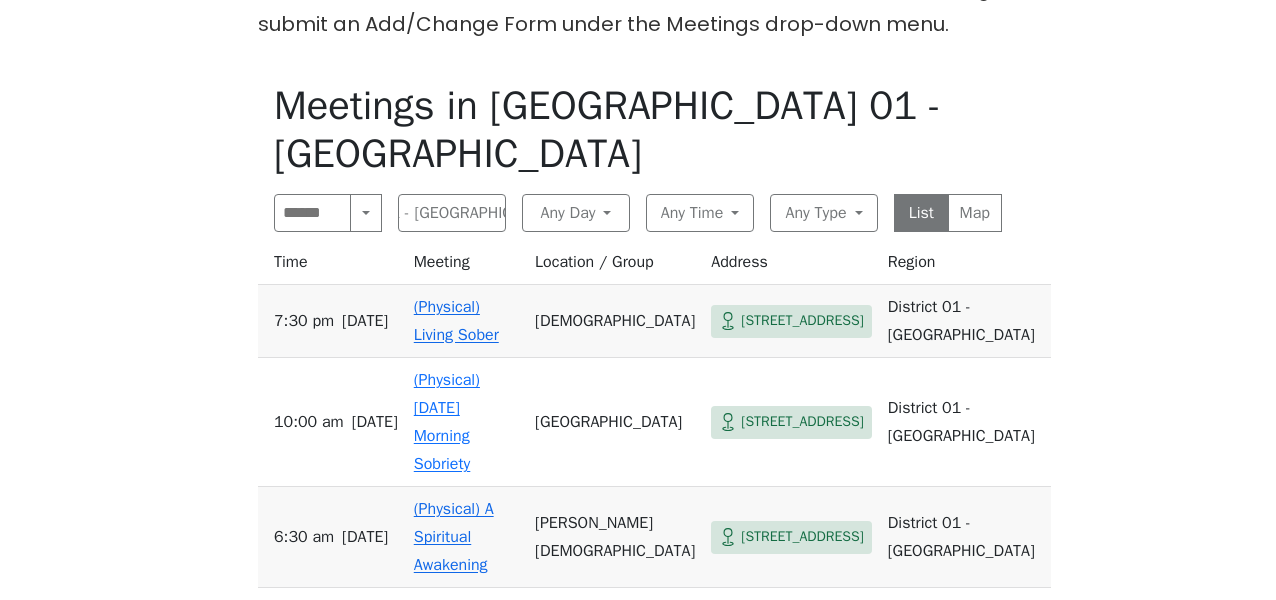 click on "This [DATE], Happy Hour will not be having a picnic. Have a happy [DATE] anyway! Stay safe and sober!
If you know of a meeting listed here that NO LONGER MEETS, please call Central Office (808-946-1438) so we can remove it. To list a new meeting, submit an Add/Change Form under the Meetings drop-down menu.
Meetings in [GEOGRAPHIC_DATA] 01 - [GEOGRAPHIC_DATA] Search Near Location Near [GEOGRAPHIC_DATA] 01 - [GEOGRAPHIC_DATA] Anywhere Cyberspace 67 District 01 - [GEOGRAPHIC_DATA] 24 District 02 - [GEOGRAPHIC_DATA] 41 District 03 - [GEOGRAPHIC_DATA] 15 District 04 - [GEOGRAPHIC_DATA] 09 - [GEOGRAPHIC_DATA] 10 - [GEOGRAPHIC_DATA] 17 - [GEOGRAPHIC_DATA] 30 [GEOGRAPHIC_DATA] 1 Any Day Any Day [DATE] 33 [DATE] 42 [DATE] 42 [DATE] 37 [DATE] 37 [DATE] 43 [DATE] 36 Any Time Any Time Morning 91 Midday 27 Evening 146 Night 23 Any Type Any Type In-person 203 Online 72 11th Step Meditation 7 12 Steps & 12 Traditions 16 As Bill Sees It 3 Big Book 35 Birthday 2 Child-Friendly 29 Closed 28 Daily Reflections 44 Discussion 69 English 116 Grapevine 9" at bounding box center (638, 595) 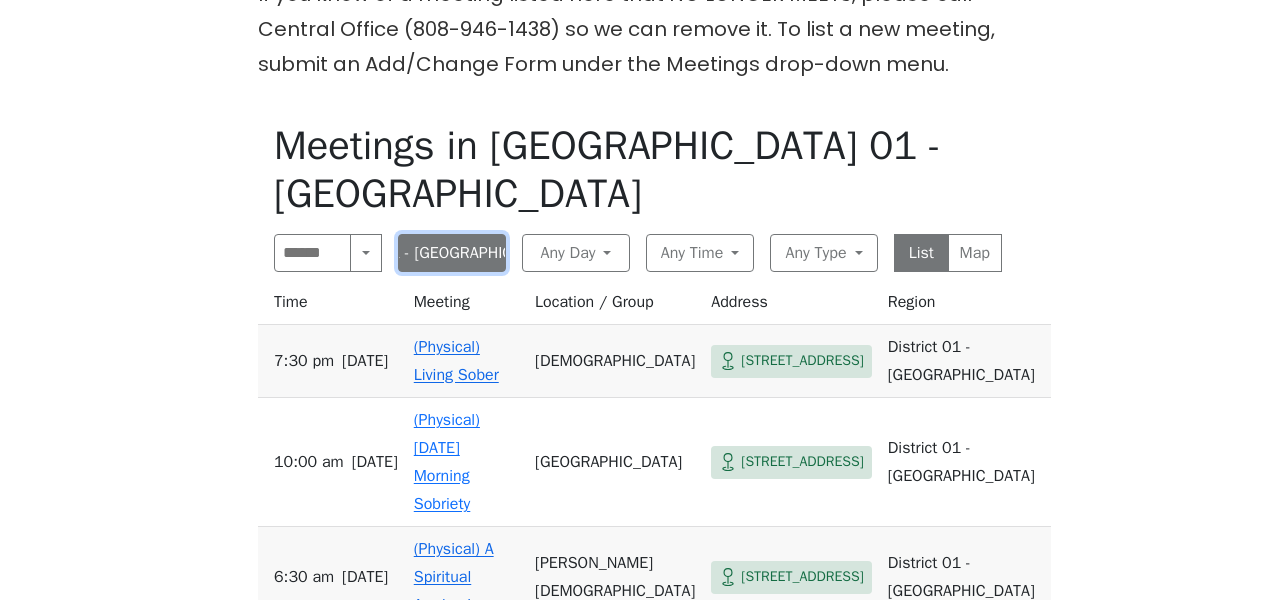 click on "District 01 - [GEOGRAPHIC_DATA]" at bounding box center (452, 253) 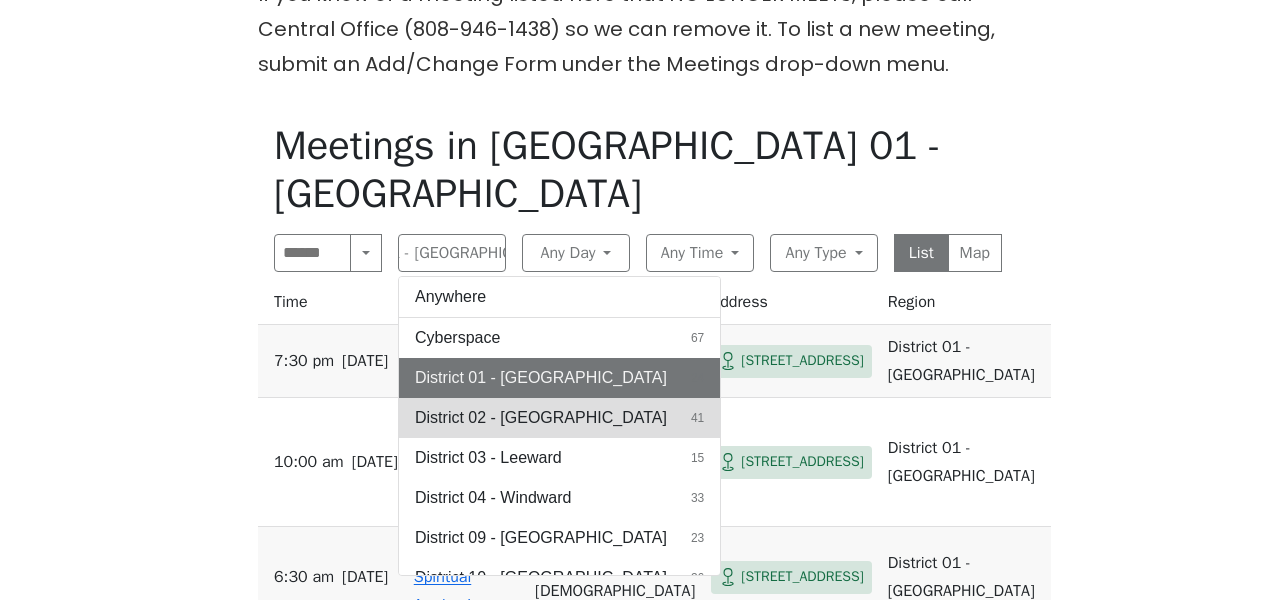 click on "District 02 - [GEOGRAPHIC_DATA]" at bounding box center [541, 418] 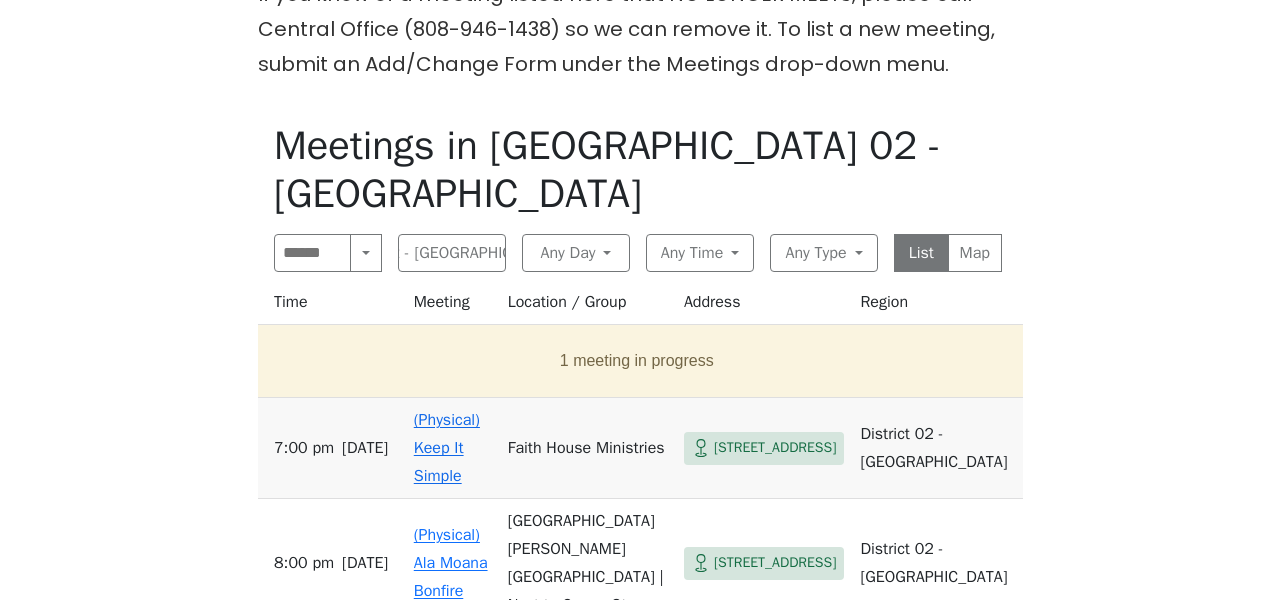 click on "This [DATE], Happy Hour will not be having a picnic. Have a happy [DATE] anyway! Stay safe and sober!
If you know of a meeting listed here that NO LONGER MEETS, please call Central Office (808-946-1438) so we can remove it. To list a new meeting, submit an Add/Change Form under the Meetings drop-down menu.
Meetings in [GEOGRAPHIC_DATA] 02 - [GEOGRAPHIC_DATA] Search Near Location Near [GEOGRAPHIC_DATA] 02 - [GEOGRAPHIC_DATA] Anywhere Cyberspace 67 District 01 - [GEOGRAPHIC_DATA] 24 District 02 - [GEOGRAPHIC_DATA] 41 District 03 - [GEOGRAPHIC_DATA] 15 District 04 - [GEOGRAPHIC_DATA] 33 District 09 - [GEOGRAPHIC_DATA] 10 - [GEOGRAPHIC_DATA] 17 - [GEOGRAPHIC_DATA] 30 [GEOGRAPHIC_DATA] 1 Any Day Any Day [DATE] 33 [DATE] 42 [DATE] 42 [DATE] 37 [DATE] 37 [DATE] 43 [DATE] 36 Any Time Any Time Morning 91 Midday 27 Evening 146 Night 23 Any Type Any Type In-person 203 Online 72 11th Step Meditation 7 12 Steps & 12 Traditions 16 As Bill Sees It 3 Big Book 35 Birthday 2 Child-Friendly 29 Closed 28 Daily Reflections 44 Discussion 69 English 116 Grapevine 9 [DEMOGRAPHIC_DATA] 6" at bounding box center [638, 755] 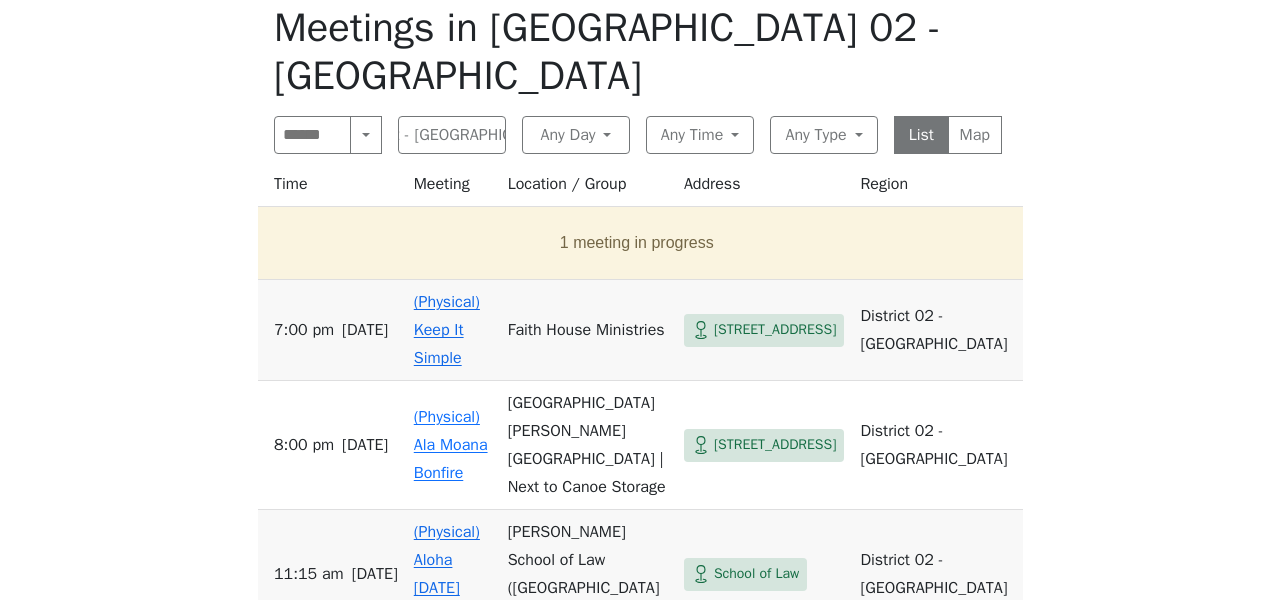 scroll, scrollTop: 840, scrollLeft: 0, axis: vertical 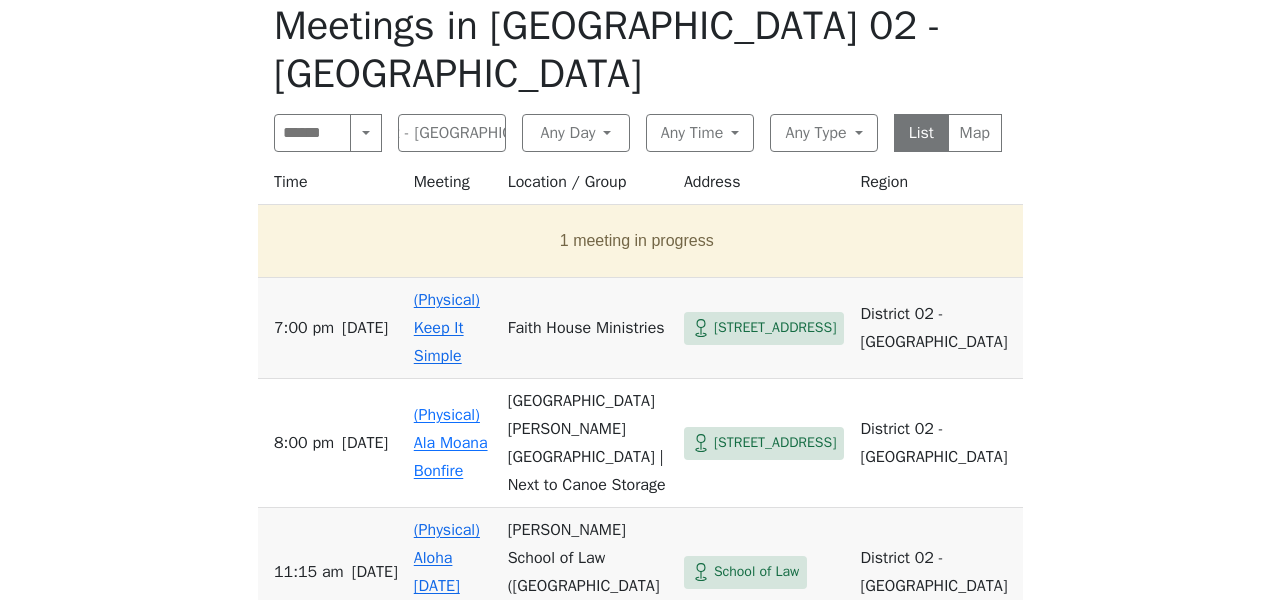 click on "[STREET_ADDRESS]" at bounding box center [775, 328] 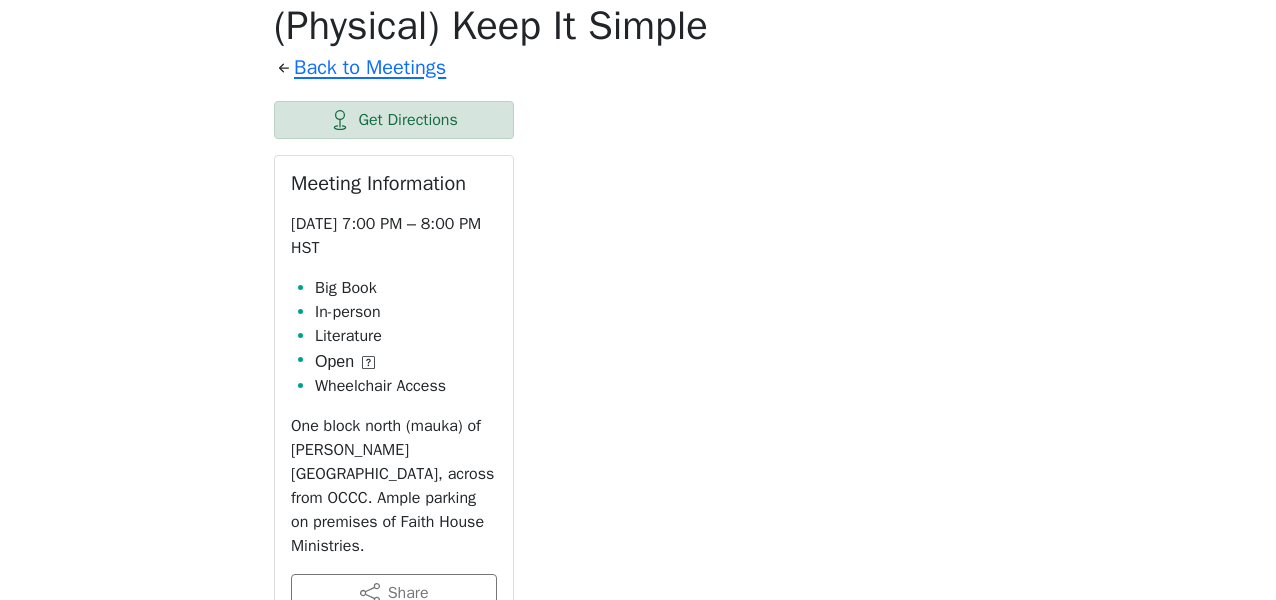 scroll, scrollTop: 782, scrollLeft: 0, axis: vertical 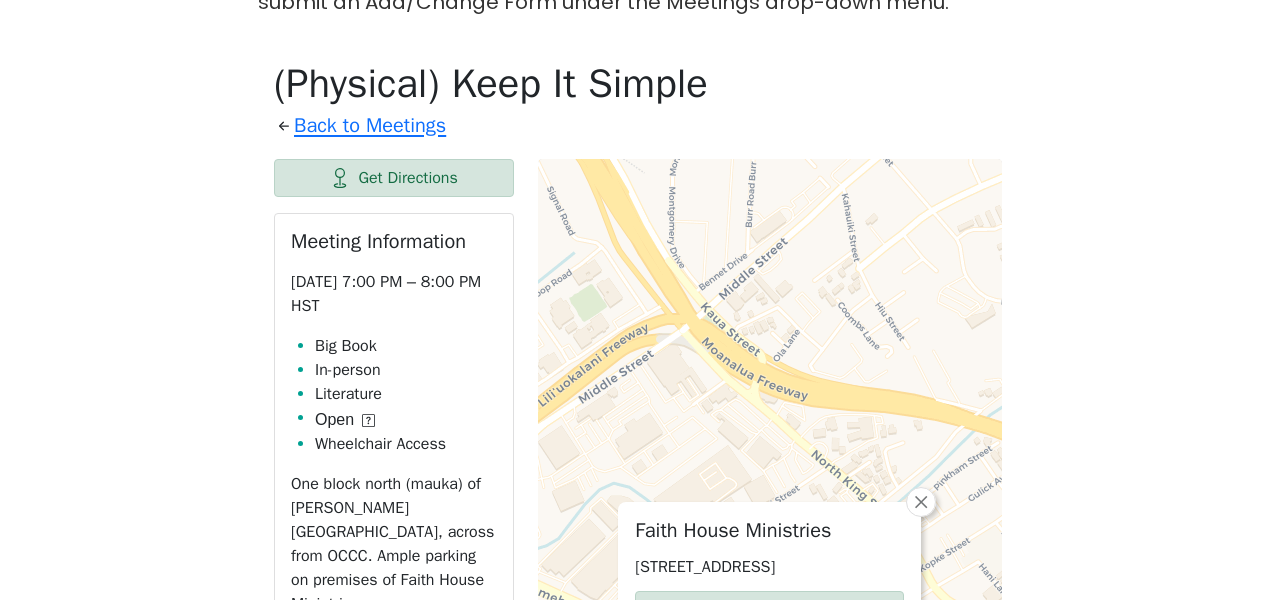 click on "This [DATE], Happy Hour will not be having a picnic. Have a happy [DATE] anyway! Stay safe and sober!
If you know of a meeting listed here that NO LONGER MEETS, please call Central Office (808-946-1438) so we can remove it. To list a new meeting, submit an Add/Change Form under the Meetings drop-down menu.
(Physical) Keep It Simple Back to Meetings Get Directions Meeting Information [DATE] 7:00 PM – 8:00 PM HST Big Book In-person Literature Open Wheelchair Access One block north (mauka) of [PERSON_NAME][GEOGRAPHIC_DATA], across from [GEOGRAPHIC_DATA]. Ample parking on premises of Faith House Ministries. Share Add to Calendar Faith House Ministries [STREET_ADDRESS] District 02 - [GEOGRAPHIC_DATA] [DATE] 7:00 PM (Physical) Keep It Simple [DATE] 6:00 PM (Physical) Keep It Simple (Chuukese language) [DATE] 7:00 PM (Physical) Keep It Simple [DATE] 7:00 PM (Physical) Keep It Simple [DATE] 7:00 PM (Physical) Keep it Simple Keep It Simple [DATE] 6:00 PM (Physical) Keep It Simple (Chuukese language) ×" at bounding box center [638, 1101] 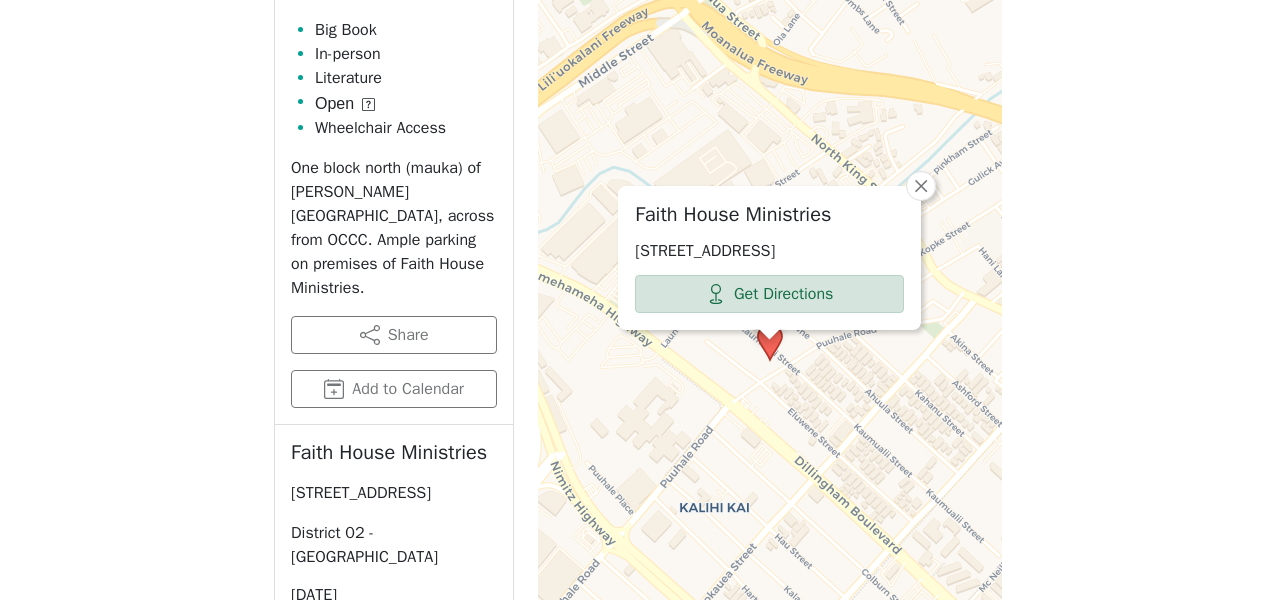 scroll, scrollTop: 1102, scrollLeft: 0, axis: vertical 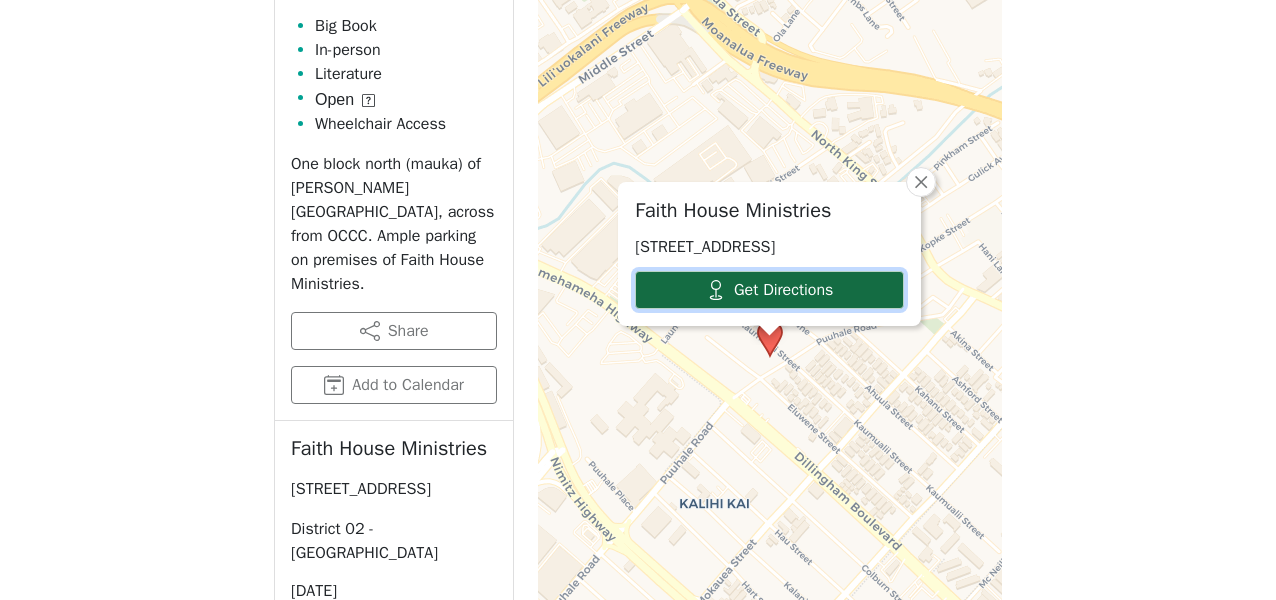 click on "Get Directions" at bounding box center [769, 290] 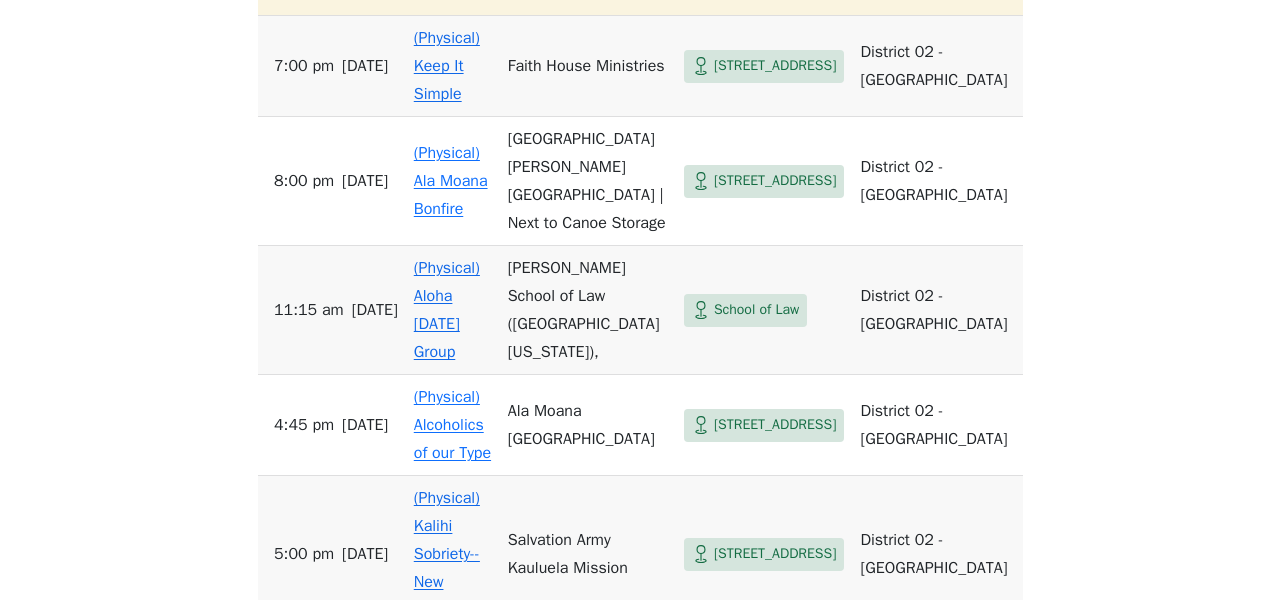 scroll, scrollTop: 840, scrollLeft: 0, axis: vertical 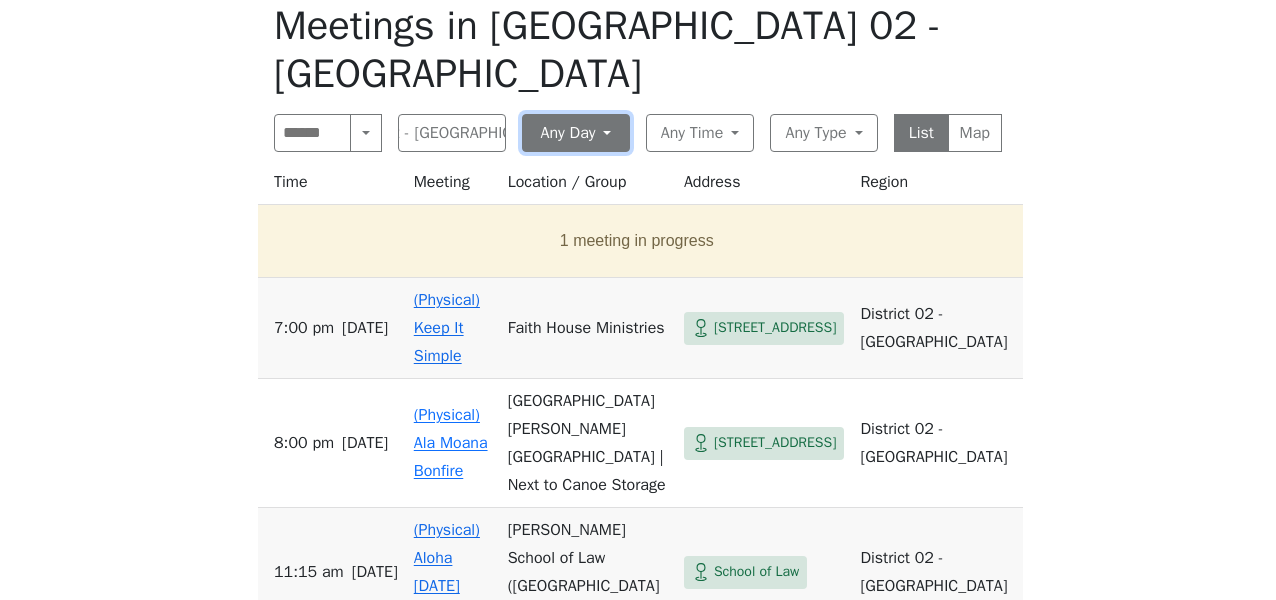 click on "Any Day" at bounding box center [576, 133] 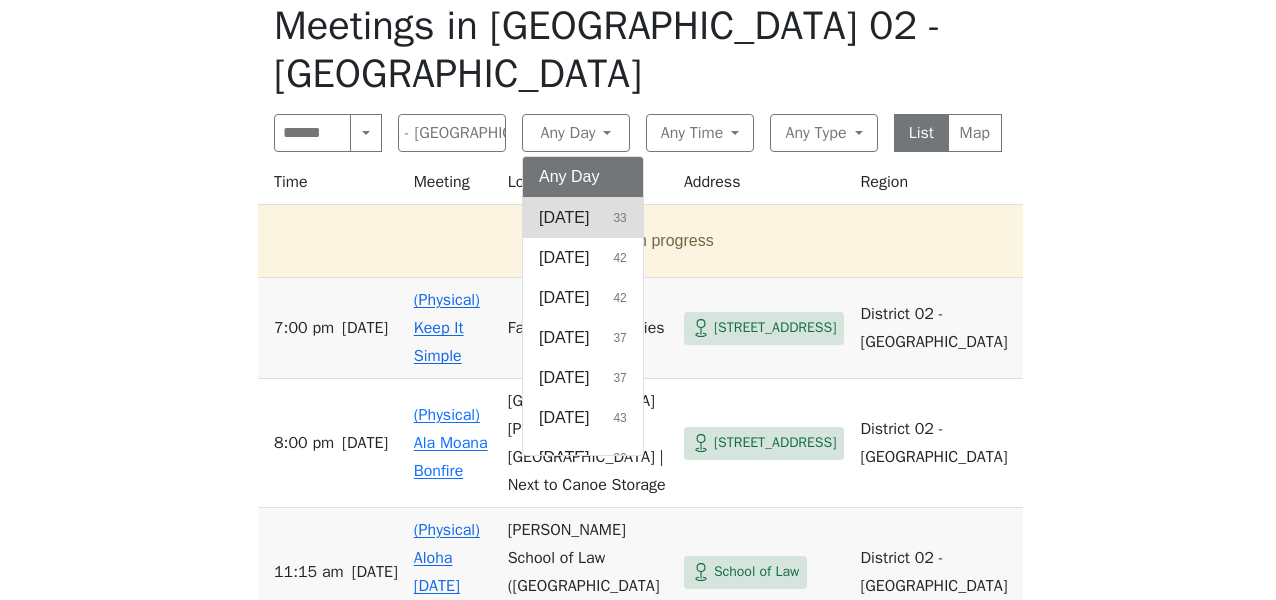 click on "[DATE]" at bounding box center [564, 218] 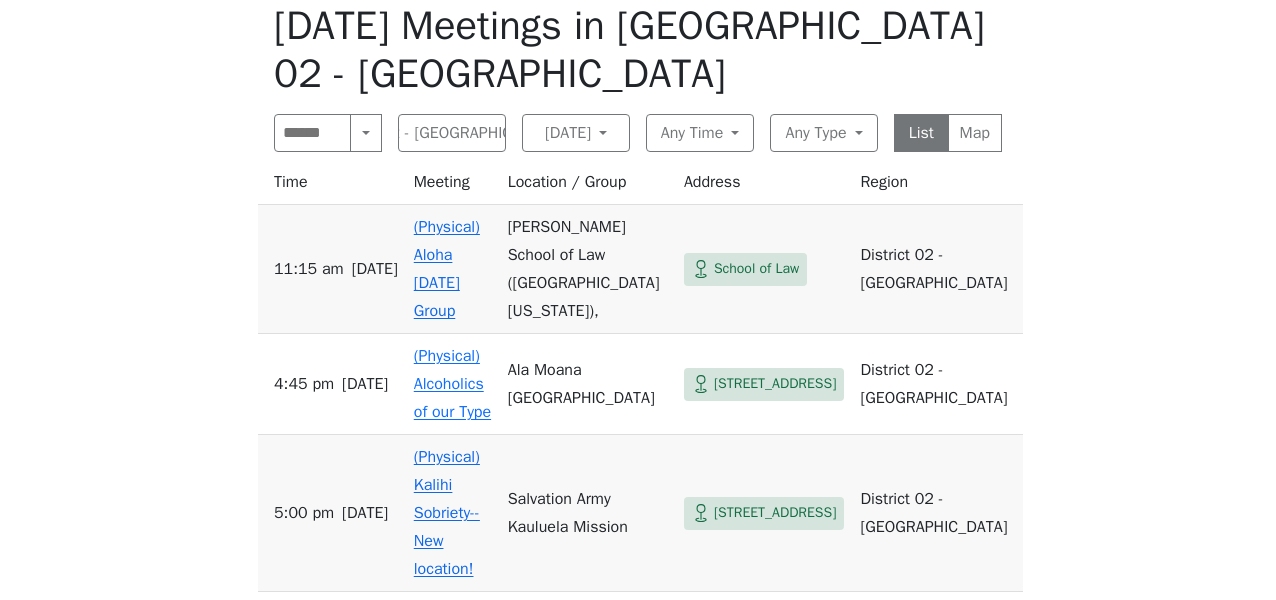 click on "This [DATE], Happy Hour will not be having a picnic. Have a happy [DATE] anyway! Stay safe and sober!
If you know of a meeting listed here that NO LONGER MEETS, please call Central Office (808-946-1438) so we can remove it. To list a new meeting, submit an Add/Change Form under the Meetings drop-down menu.
[DATE] Meetings in [GEOGRAPHIC_DATA] 02 - [GEOGRAPHIC_DATA] Search Near Location Near [GEOGRAPHIC_DATA] 02 - [GEOGRAPHIC_DATA] Anywhere Cyberspace 67 District 01 - [GEOGRAPHIC_DATA] 24 District 02 - [GEOGRAPHIC_DATA] 41 District 03 - [GEOGRAPHIC_DATA] 15 District 04 - [GEOGRAPHIC_DATA] 09 - [GEOGRAPHIC_DATA] 10 - [GEOGRAPHIC_DATA] 17 - [GEOGRAPHIC_DATA] 30 [GEOGRAPHIC_DATA] 1 [DATE] Any Day [DATE] 33 [DATE] 42 [DATE] 42 [DATE] 37 [DATE] 37 [DATE] 43 [DATE] 36 Any Time Any Time Morning 91 Midday 27 Evening 146 Night 23 Any Type Any Type In-person 203 Online 72 11th Step Meditation 7 12 Steps & 12 Traditions 16 As Bill Sees It 3 Big Book 35 Birthday 2 Child-Friendly 29 Closed 28 Daily Reflections 44 Discussion 69 English 116 Grapevine 9 6" at bounding box center (638, 369) 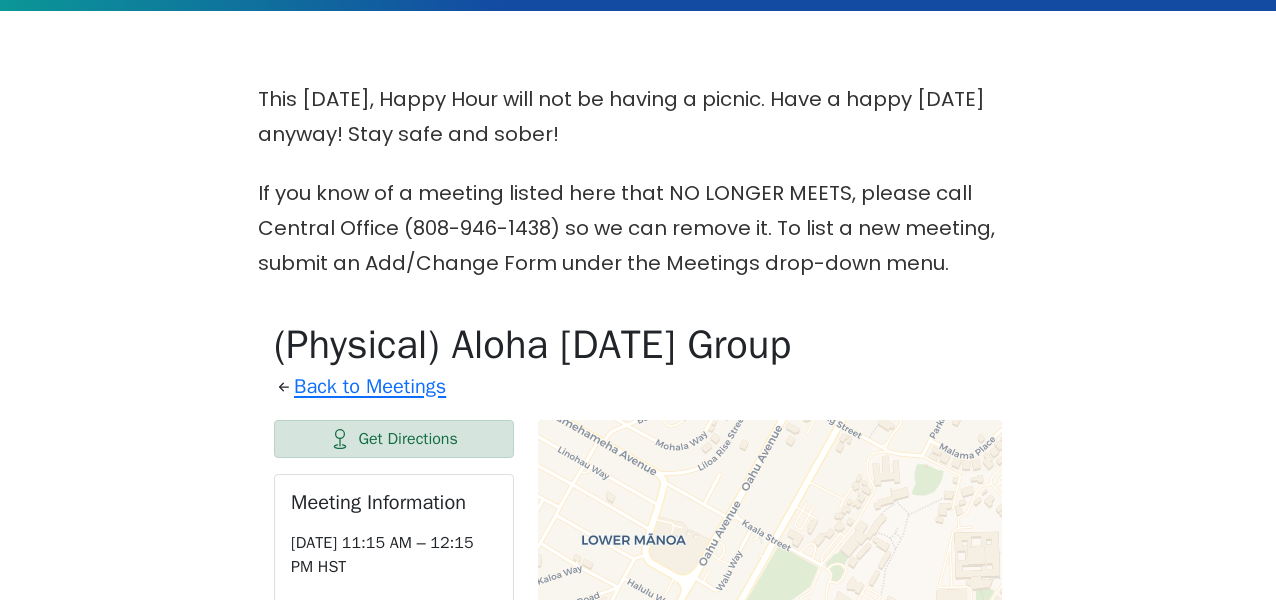 scroll, scrollTop: 502, scrollLeft: 0, axis: vertical 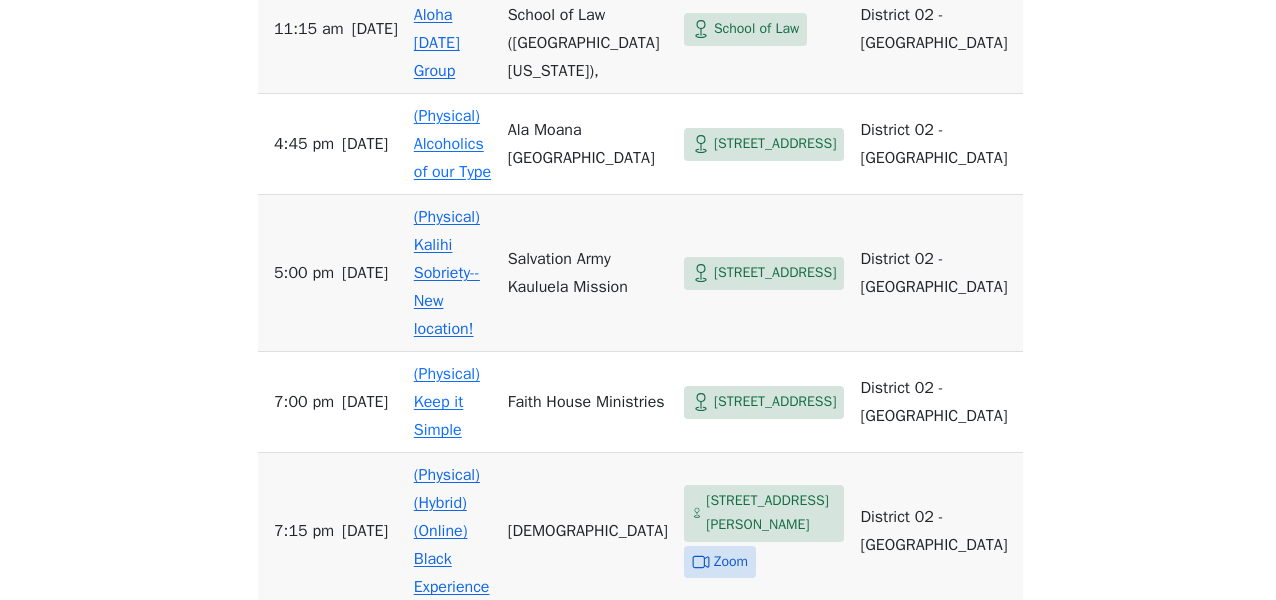 click on "[STREET_ADDRESS][PERSON_NAME]" at bounding box center (771, 660) 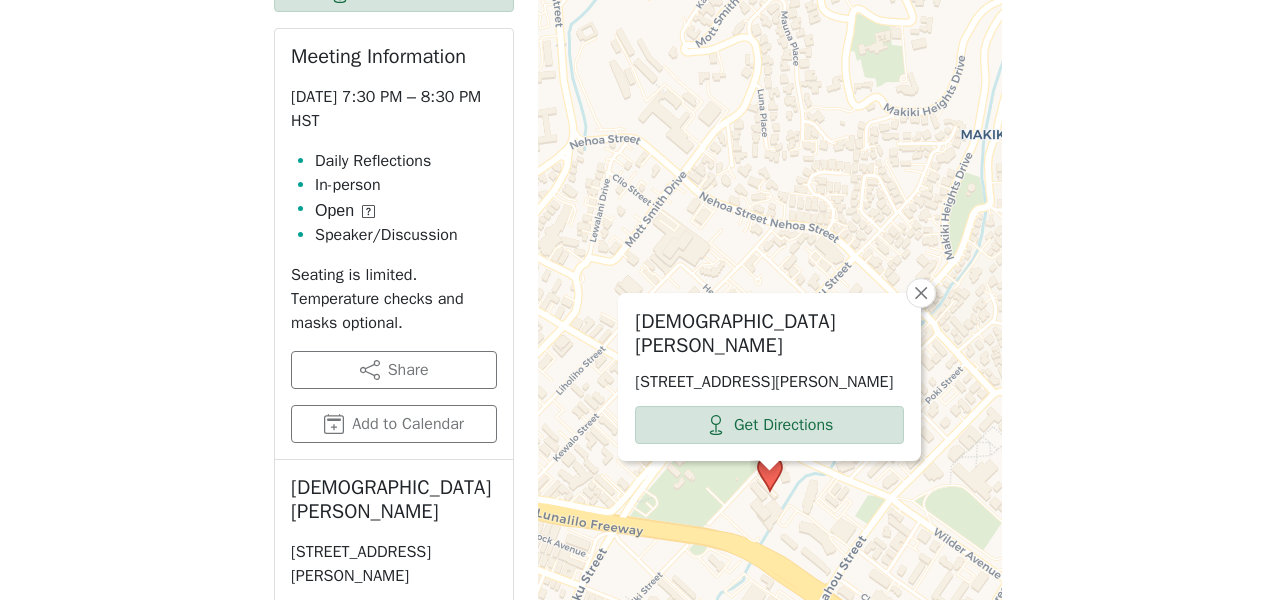 scroll, scrollTop: 1062, scrollLeft: 0, axis: vertical 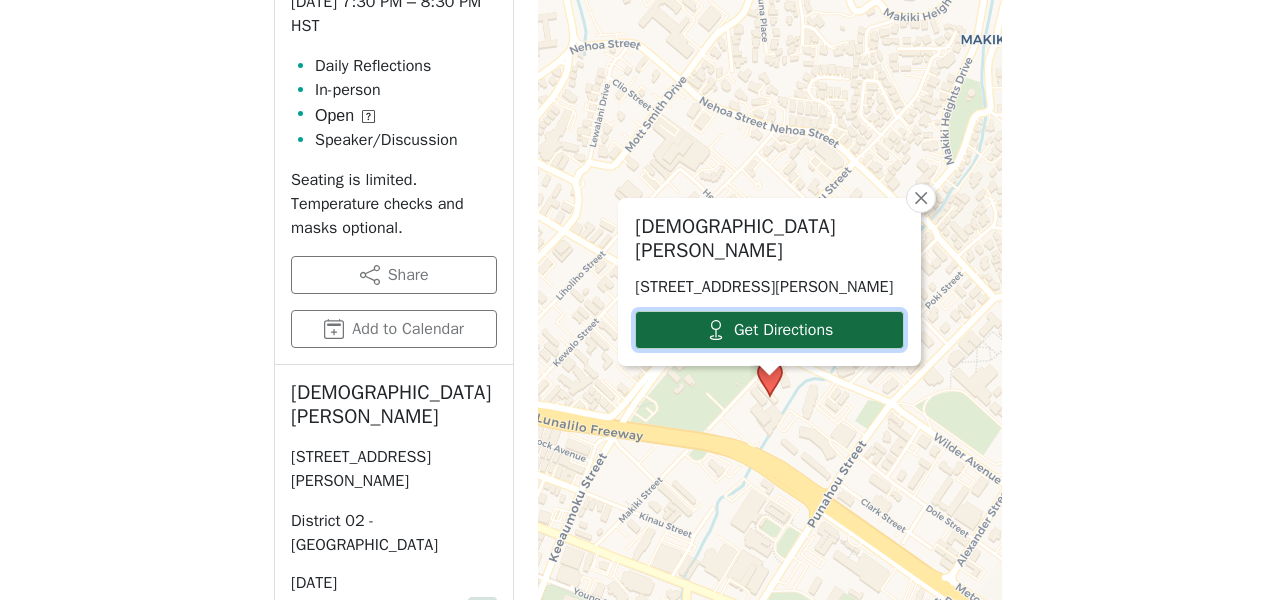 click on "Get Directions" at bounding box center [769, 330] 